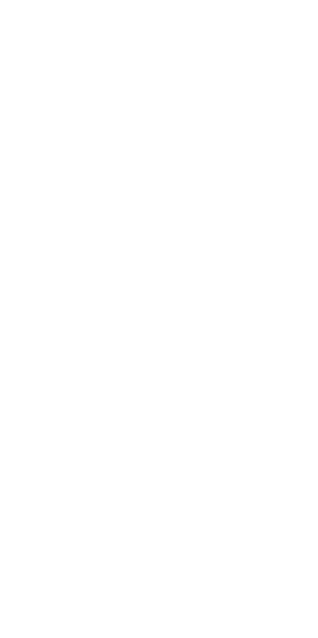 scroll, scrollTop: 0, scrollLeft: 0, axis: both 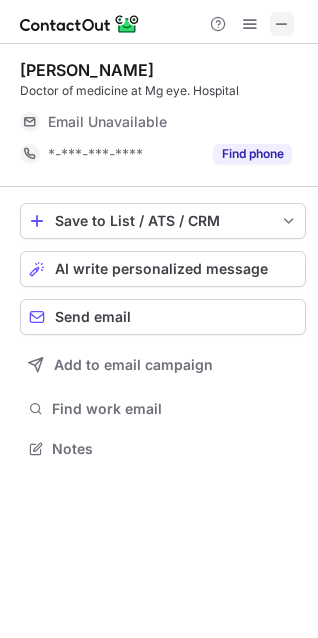 click at bounding box center [282, 24] 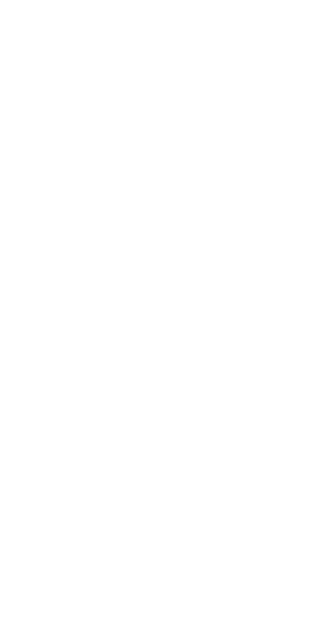 scroll, scrollTop: 0, scrollLeft: 0, axis: both 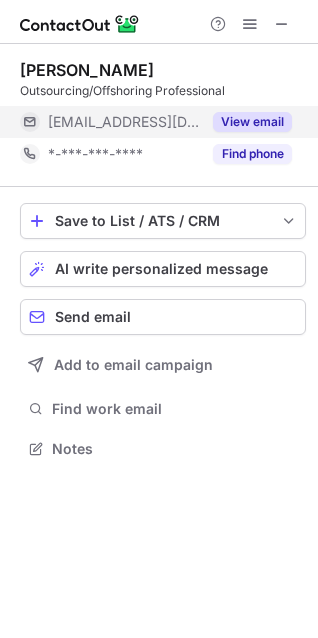 click on "View email" at bounding box center (252, 122) 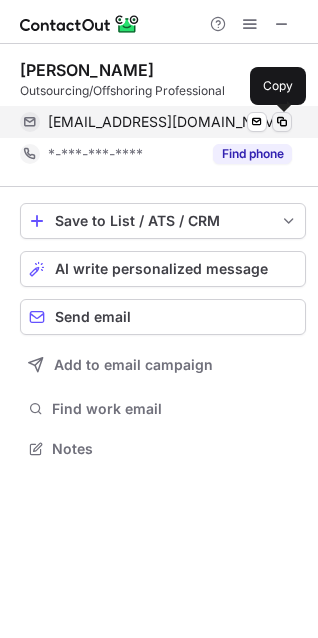 click at bounding box center (282, 122) 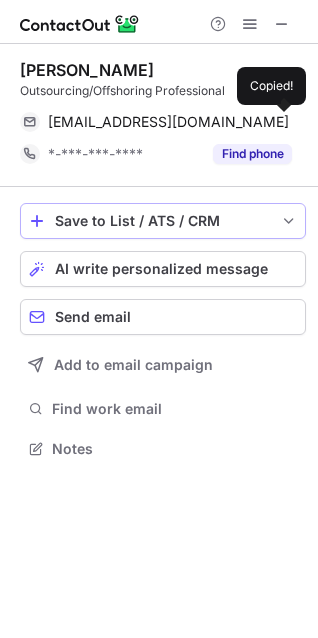 type 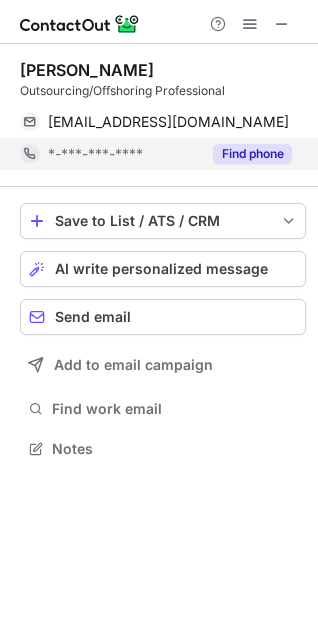 click on "Find phone" at bounding box center [252, 154] 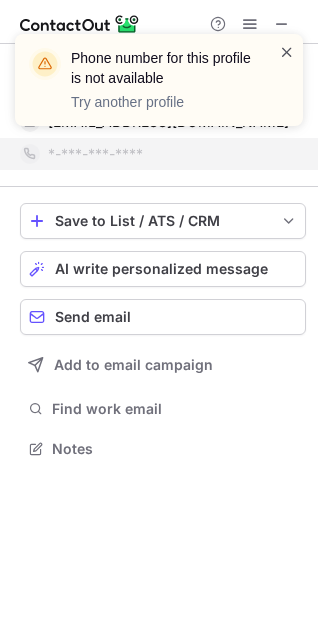 click at bounding box center [287, 52] 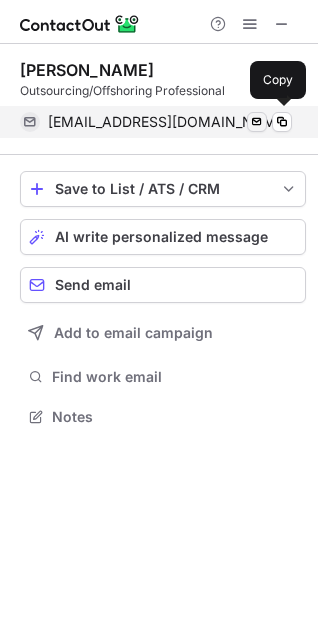 scroll, scrollTop: 403, scrollLeft: 318, axis: both 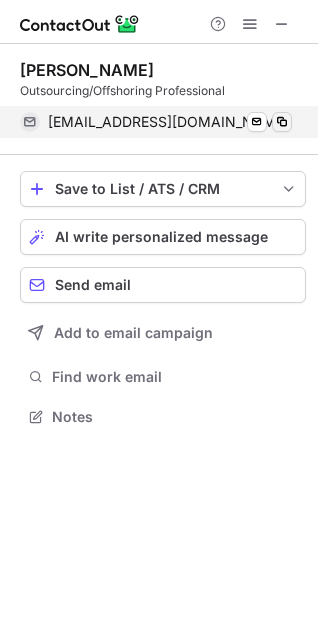 click at bounding box center [282, 122] 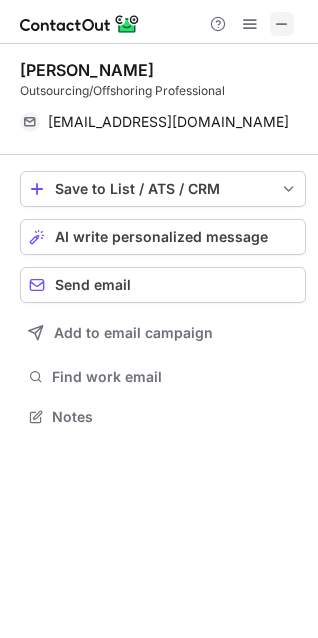 click at bounding box center [282, 24] 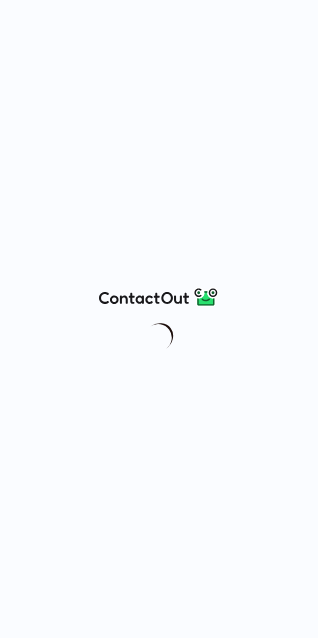 scroll, scrollTop: 0, scrollLeft: 0, axis: both 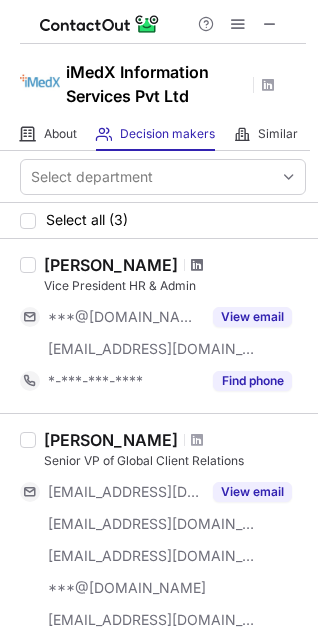 click at bounding box center [197, 265] 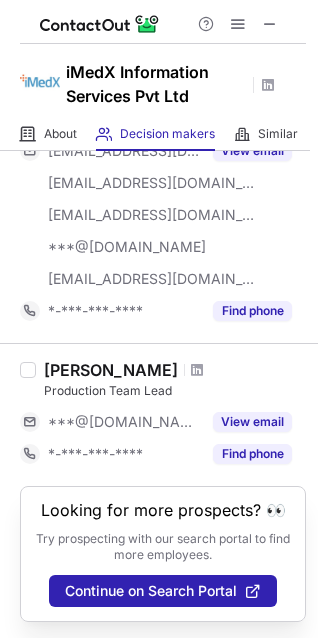 scroll, scrollTop: 360, scrollLeft: 0, axis: vertical 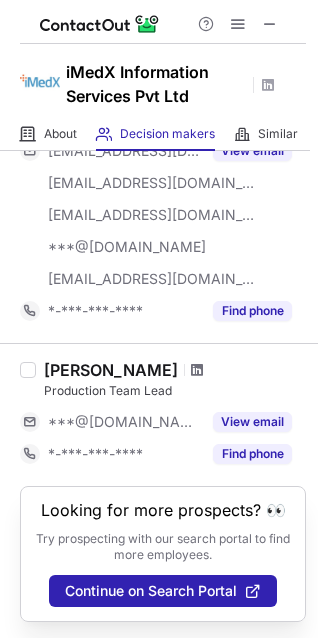 click at bounding box center (197, 370) 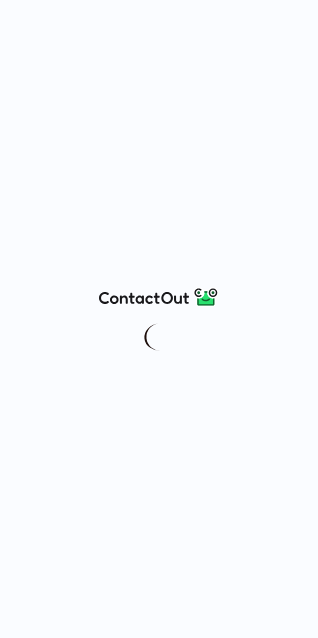scroll, scrollTop: 0, scrollLeft: 0, axis: both 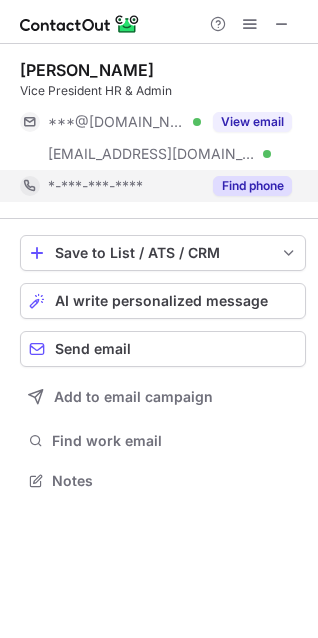 click on "Find phone" at bounding box center (252, 186) 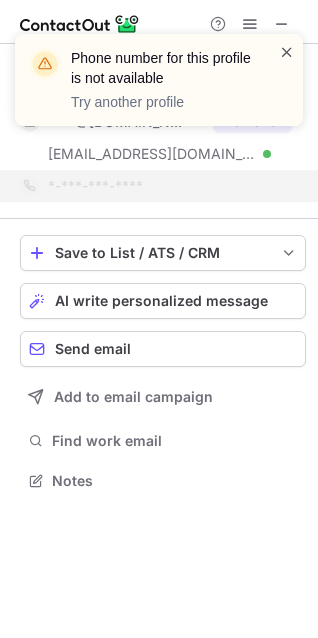 click at bounding box center [287, 52] 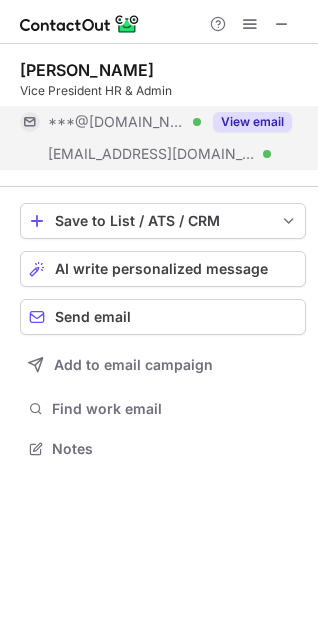 scroll, scrollTop: 435, scrollLeft: 318, axis: both 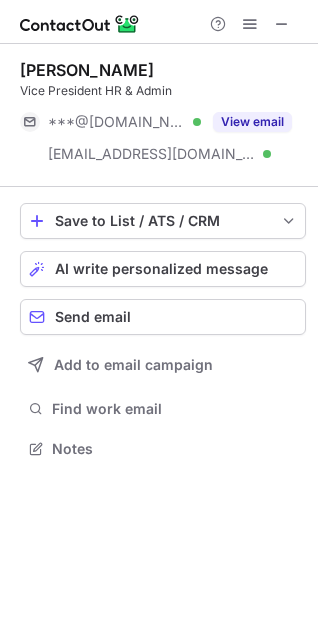 drag, startPoint x: 153, startPoint y: 58, endPoint x: 20, endPoint y: 58, distance: 133 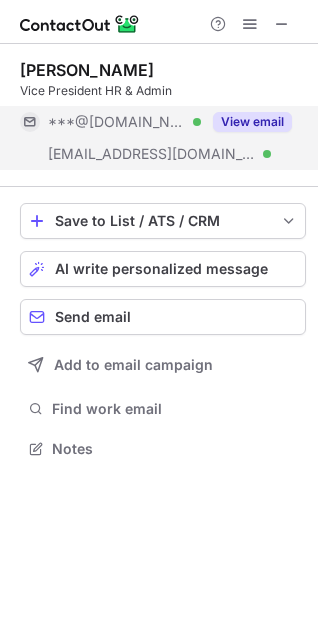 click on "View email" at bounding box center [252, 122] 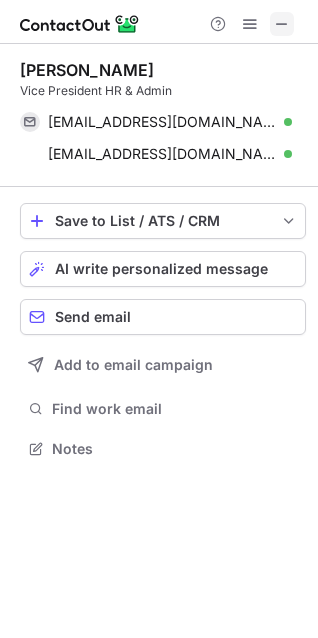 click at bounding box center (282, 24) 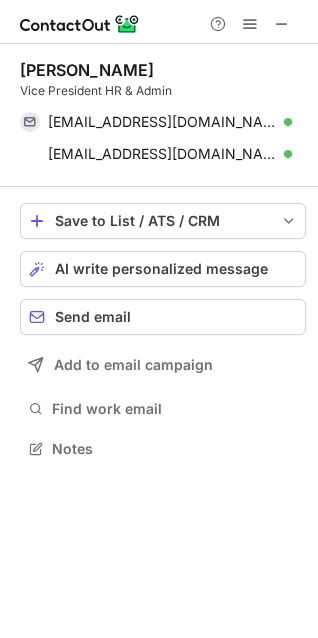 type 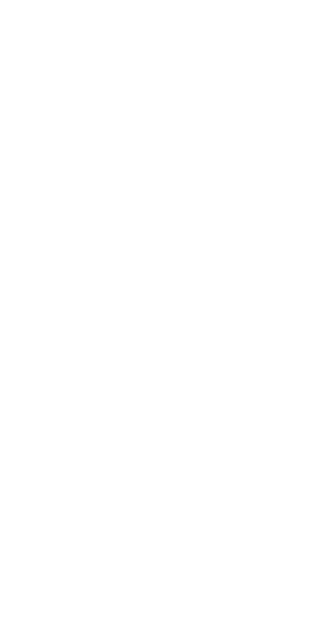 scroll, scrollTop: 0, scrollLeft: 0, axis: both 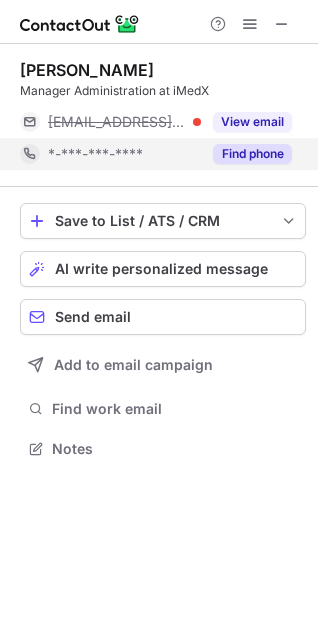 click on "Find phone" at bounding box center [252, 154] 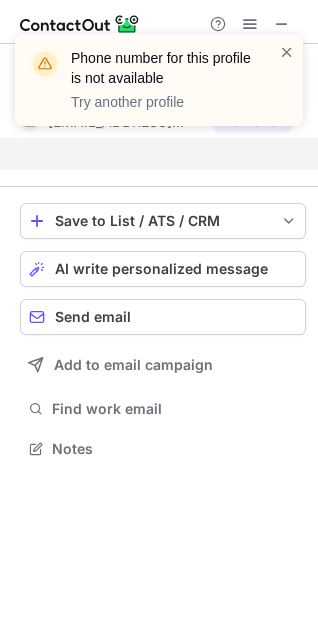 click on "Phone number for this profile is not available Try another profile" at bounding box center [159, 80] 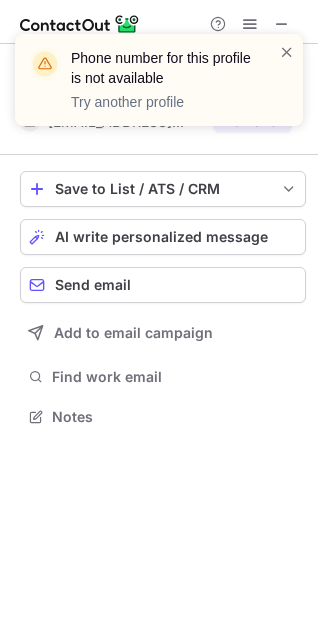 scroll, scrollTop: 403, scrollLeft: 318, axis: both 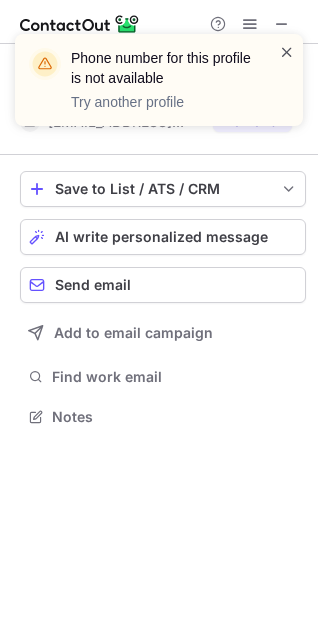 click at bounding box center [287, 52] 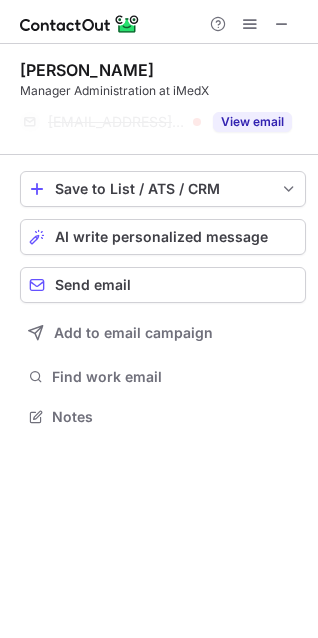 click on "Phone number for this profile is not available Try another profile" at bounding box center (159, 34) 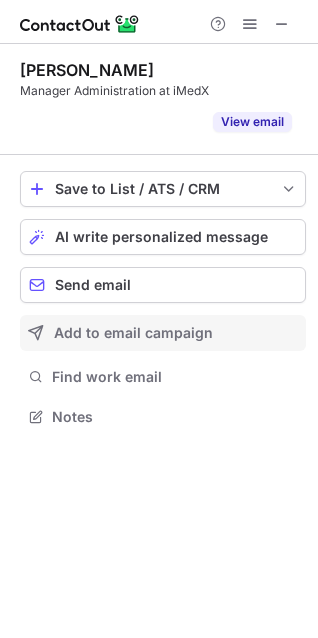 scroll, scrollTop: 371, scrollLeft: 318, axis: both 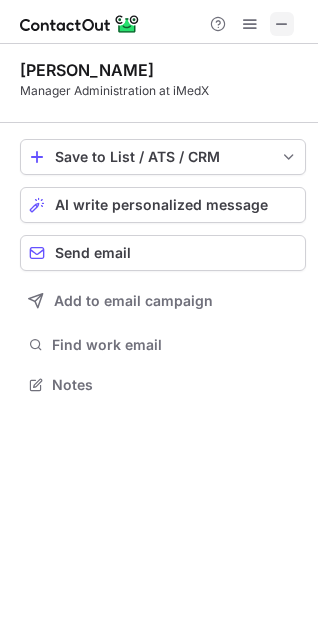 click at bounding box center [282, 24] 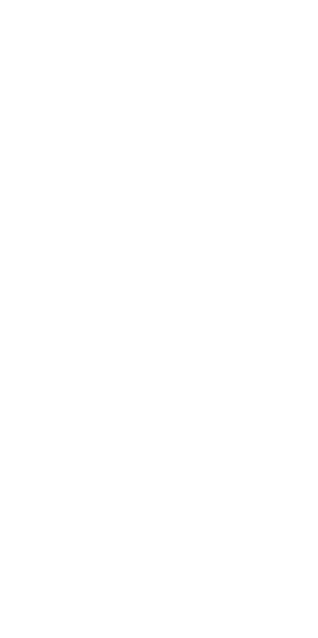 scroll, scrollTop: 0, scrollLeft: 0, axis: both 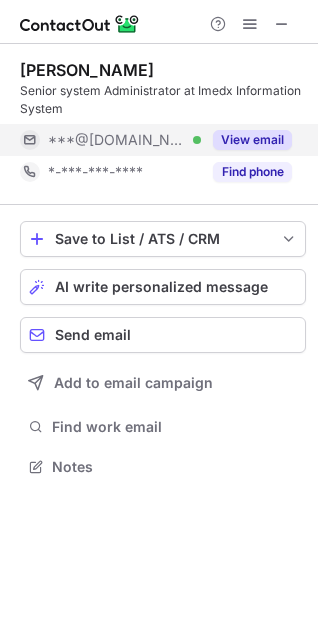 click on "View email" at bounding box center [252, 140] 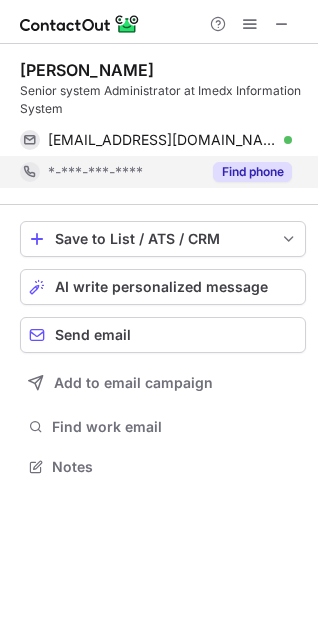 click on "Find phone" at bounding box center (252, 172) 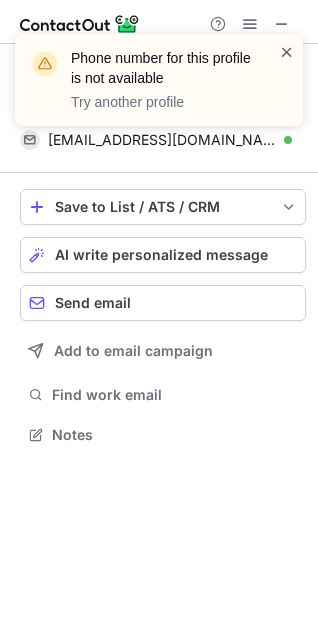 click at bounding box center (287, 52) 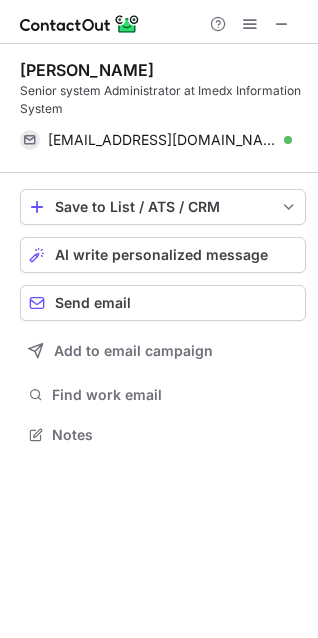 click on "Phone number for this profile is not available Try another profile" at bounding box center [159, 88] 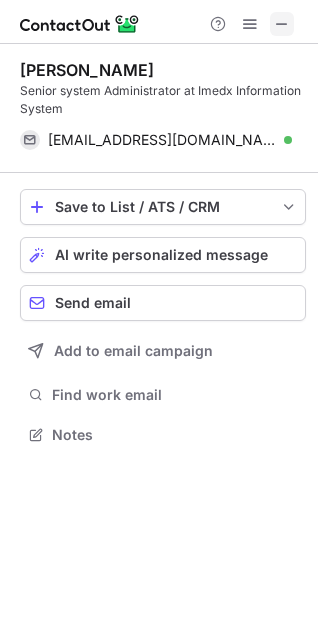 click at bounding box center [282, 24] 